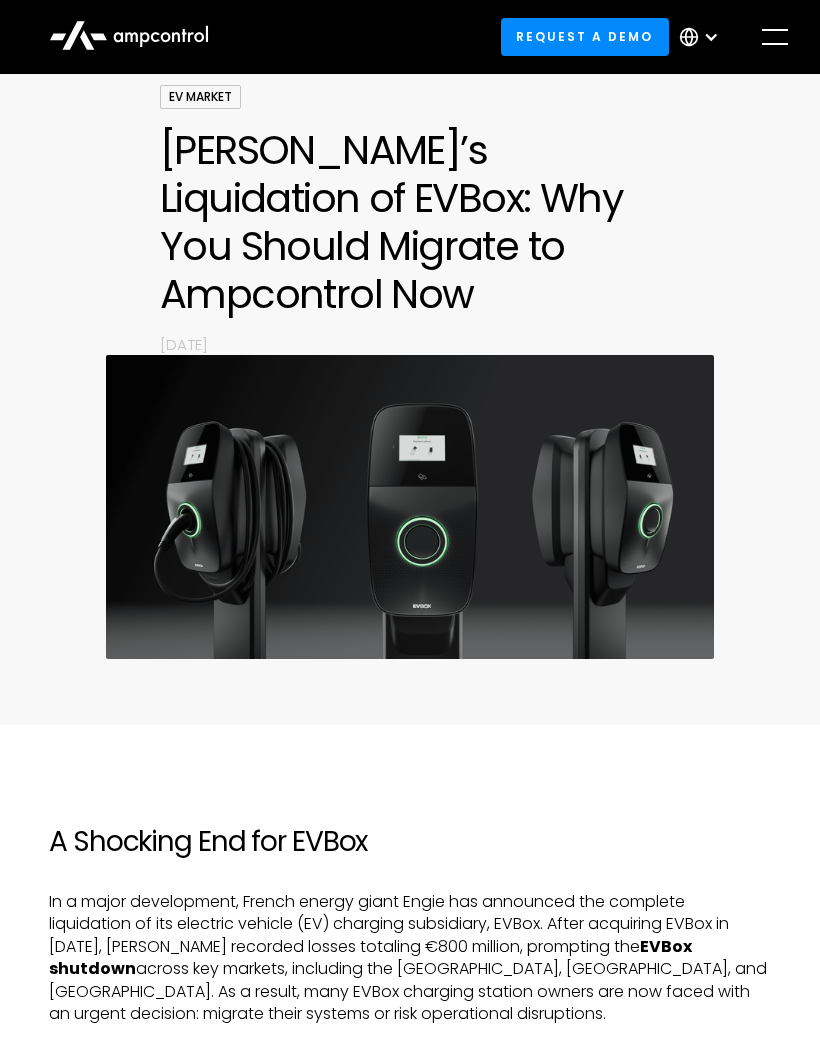 scroll, scrollTop: 0, scrollLeft: 0, axis: both 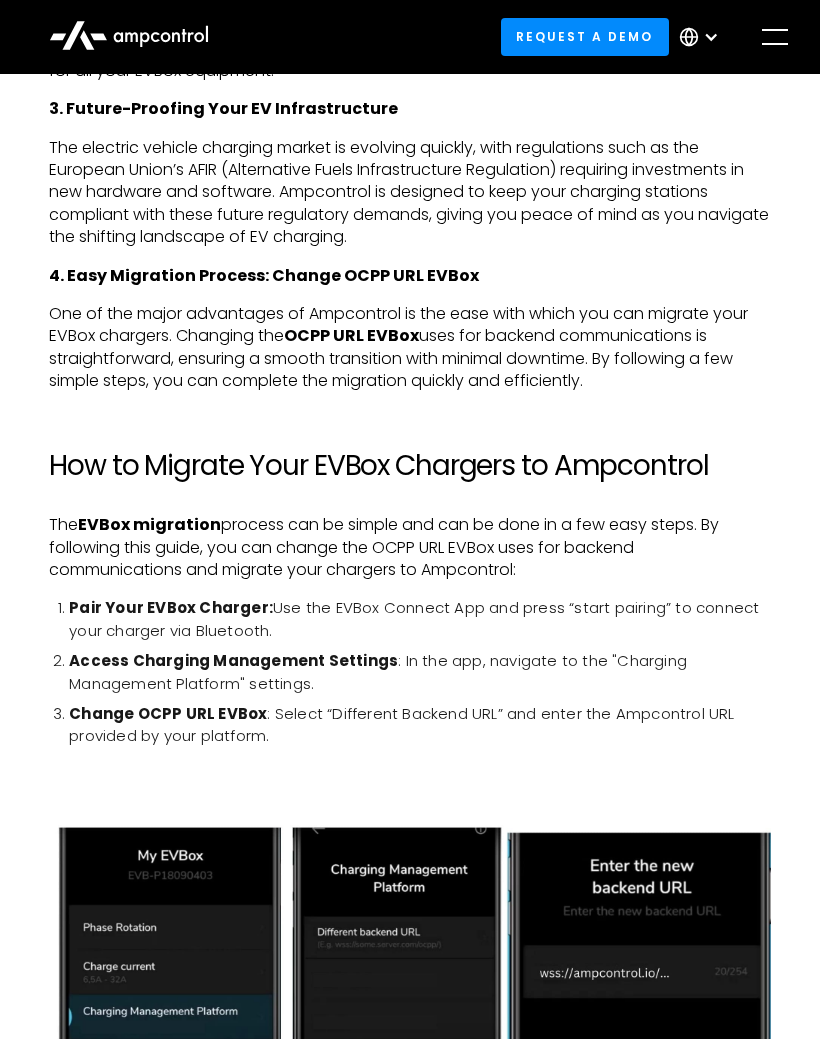 click at bounding box center [410, 950] 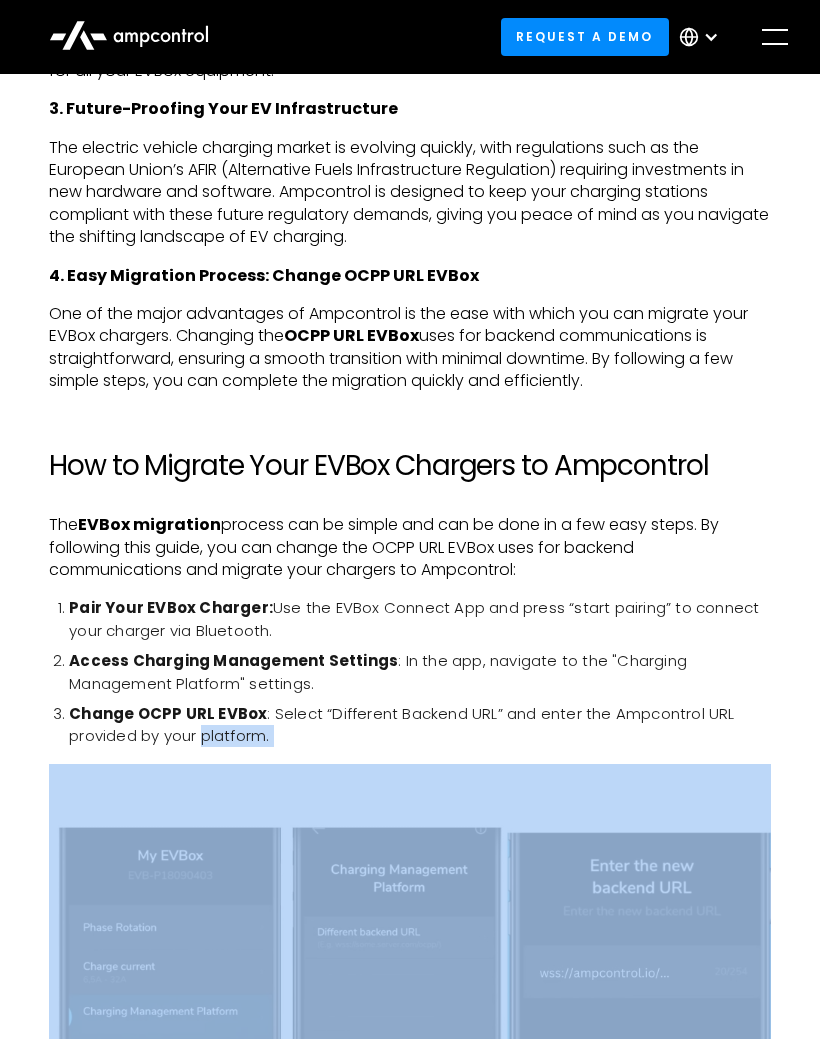 click on "The  EVBox migration  process can be simple and can be done in a few easy steps. By following this guide, you can change the OCPP URL EVBox uses for backend communications and migrate your chargers to Ampcontrol:" at bounding box center (410, 547) 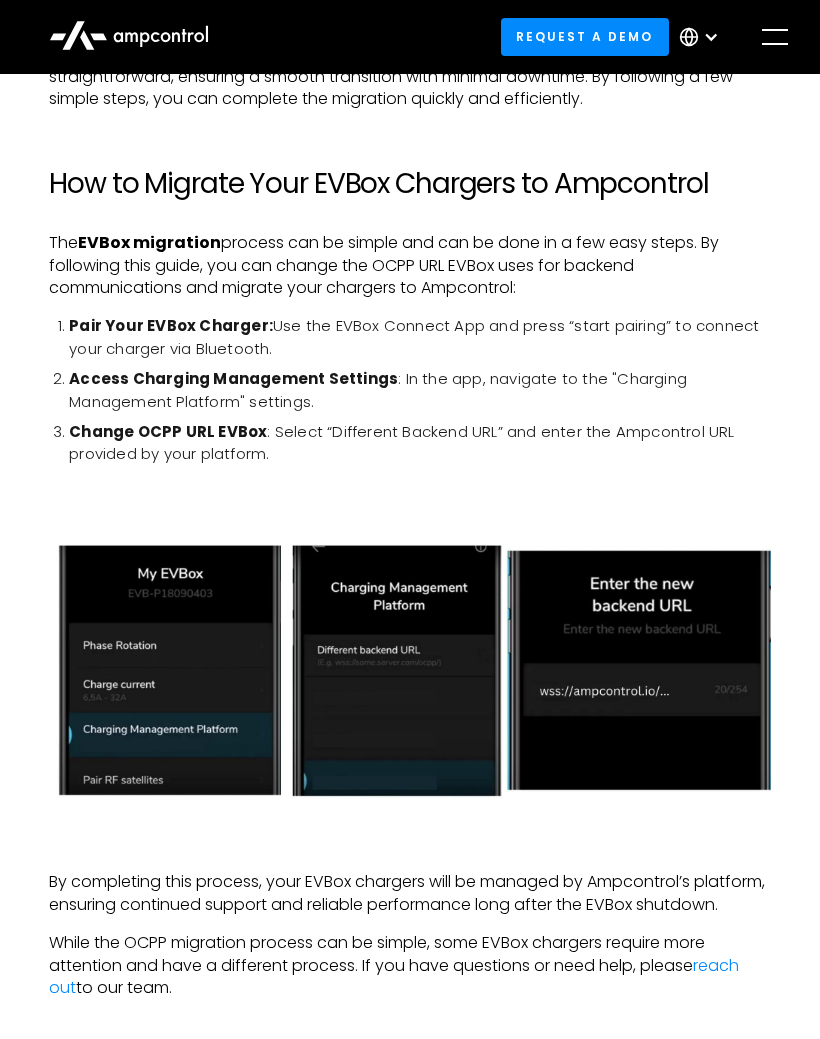 scroll, scrollTop: 2033, scrollLeft: 0, axis: vertical 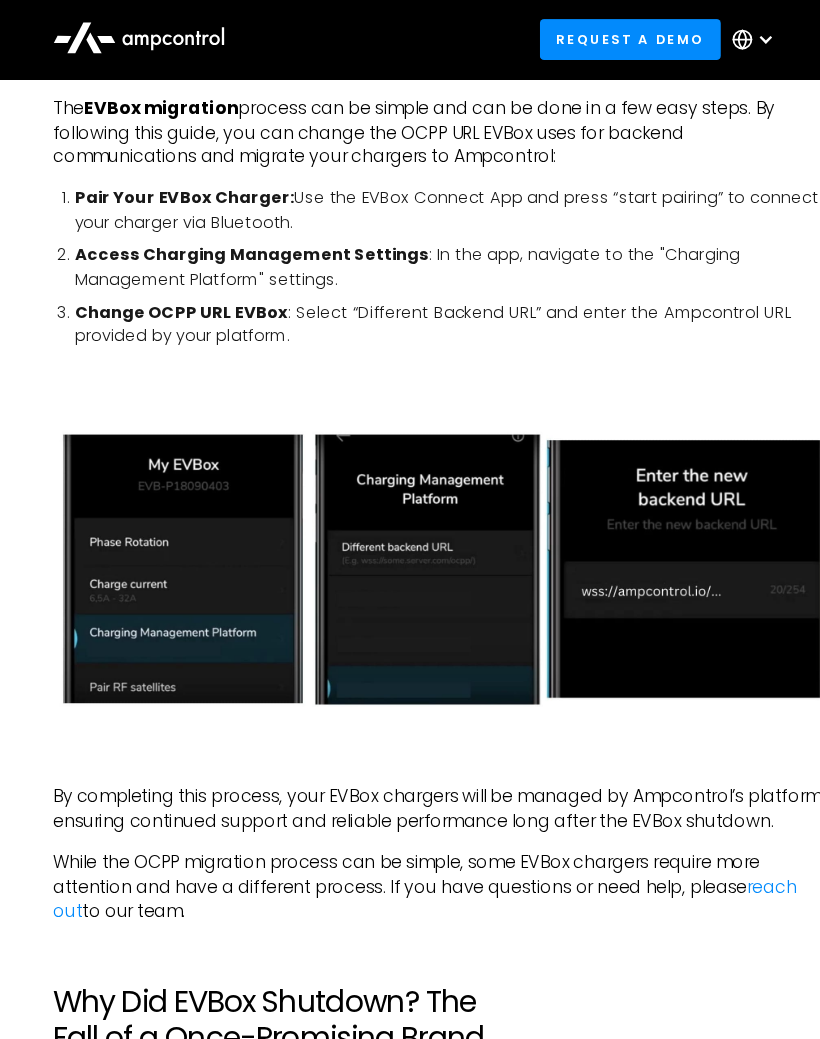 click at bounding box center (410, 526) 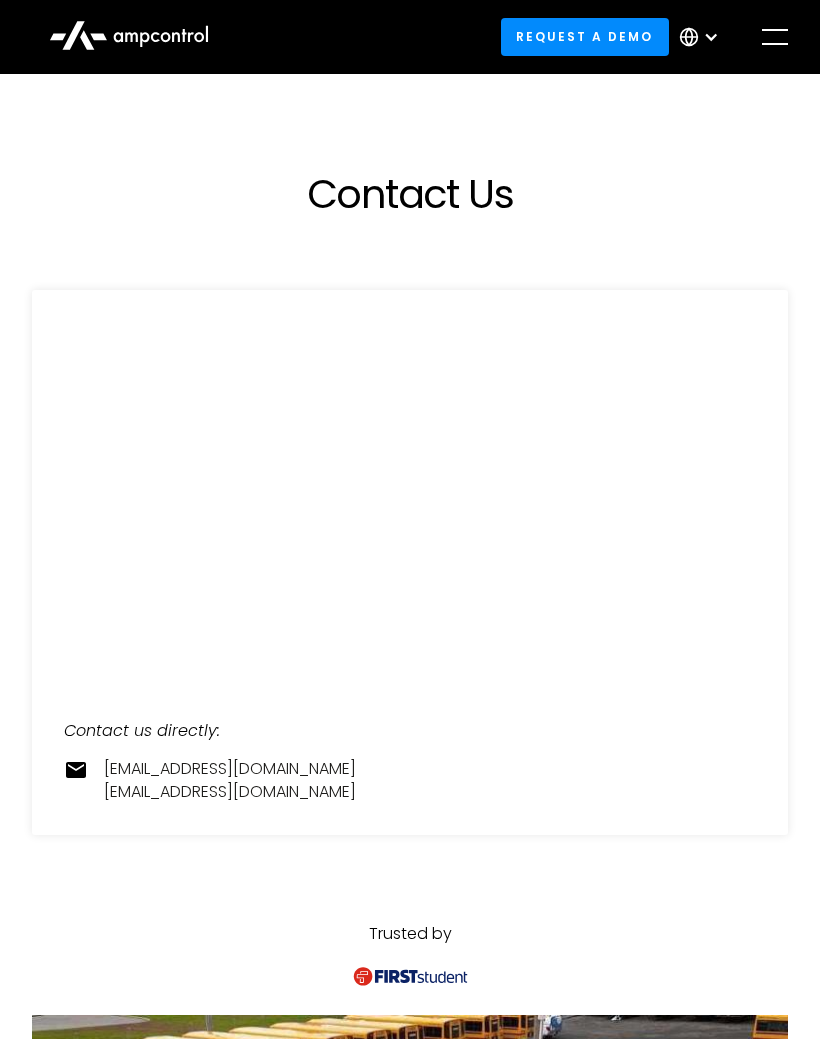 scroll, scrollTop: 1, scrollLeft: 0, axis: vertical 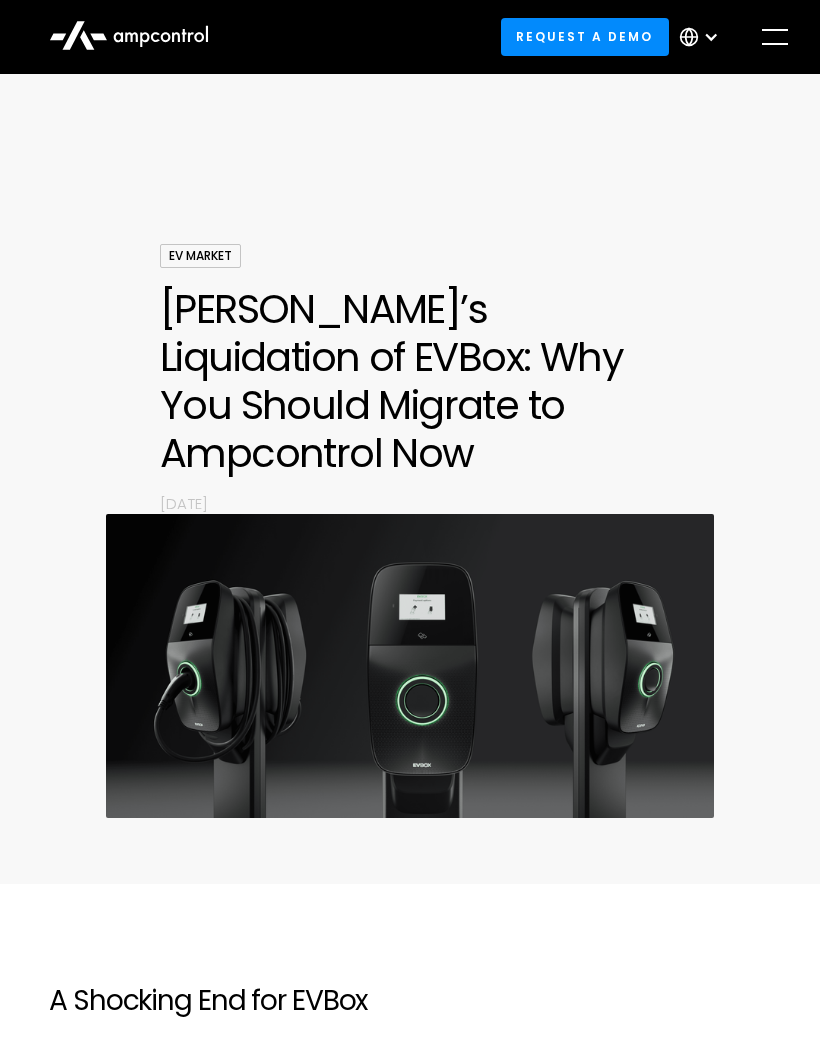 click on "Request a demo" at bounding box center (585, 36) 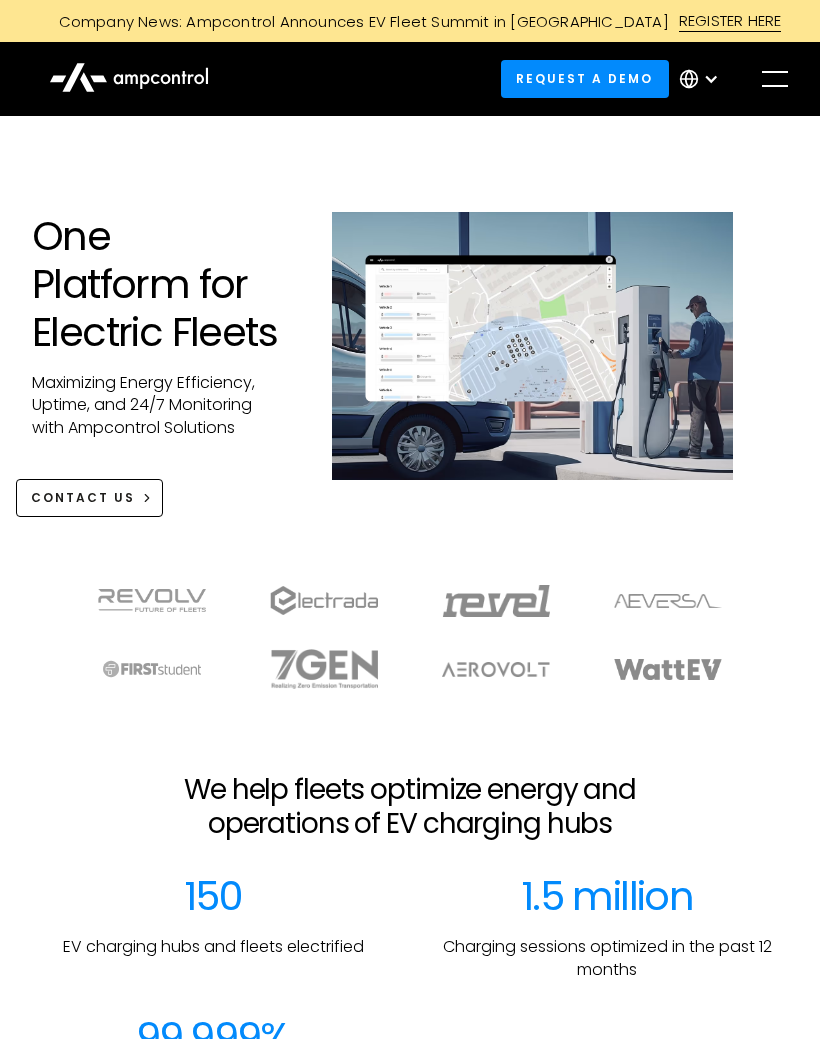 scroll, scrollTop: 0, scrollLeft: 0, axis: both 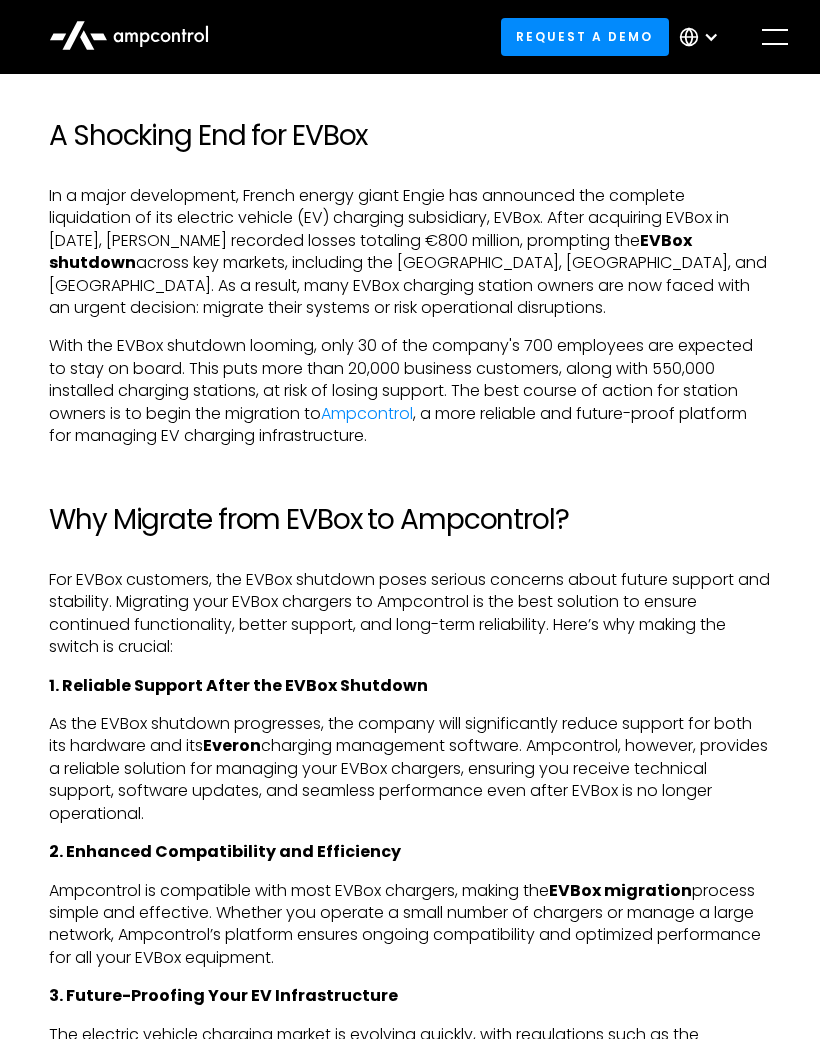click on "Ampcontrol" at bounding box center [367, 414] 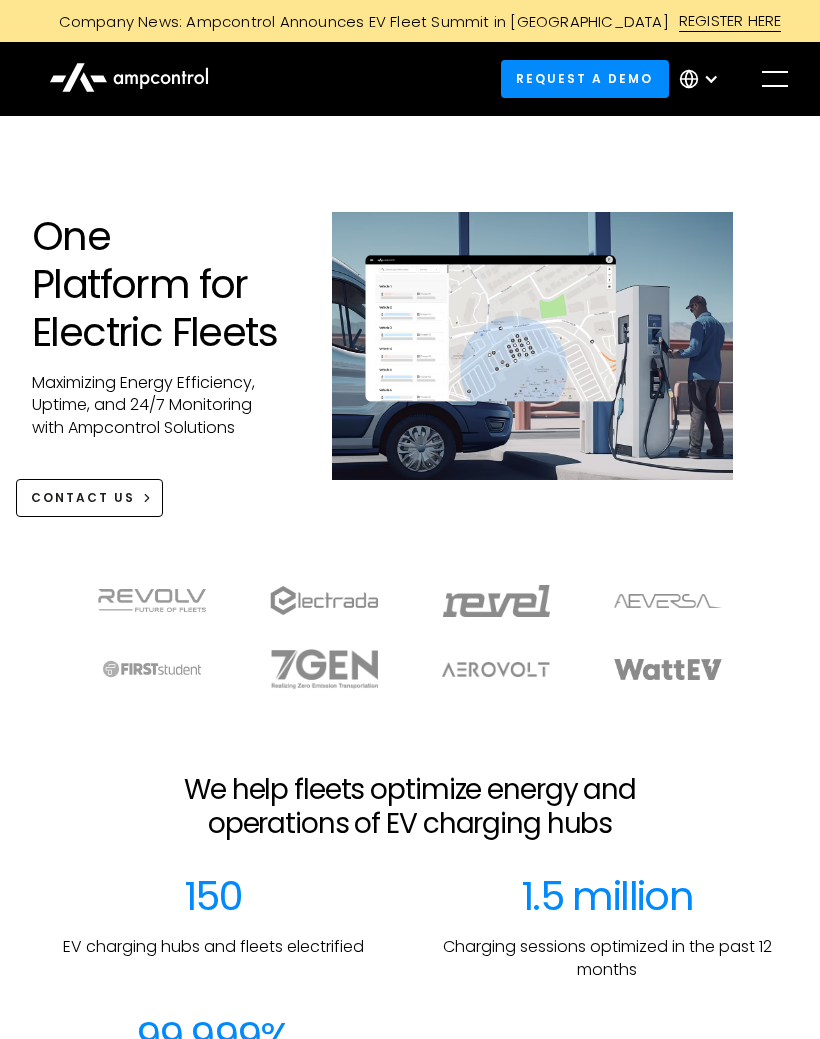 scroll, scrollTop: 0, scrollLeft: 0, axis: both 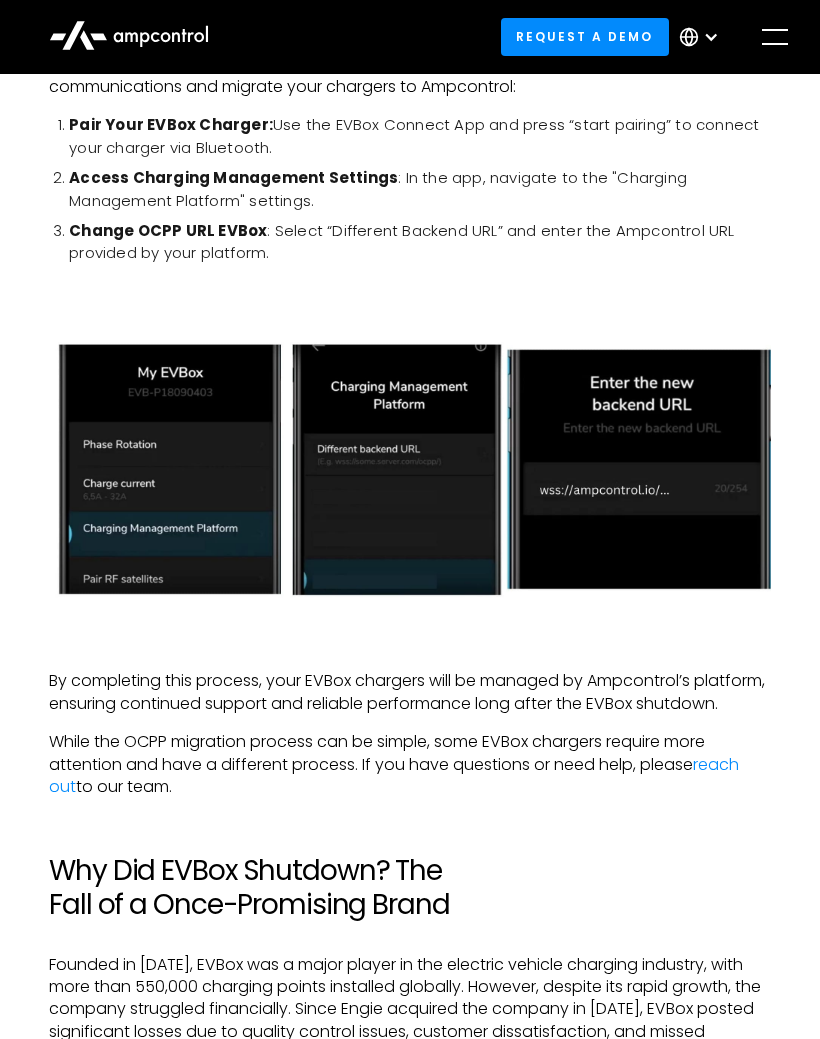 click on "reach out" at bounding box center (394, 776) 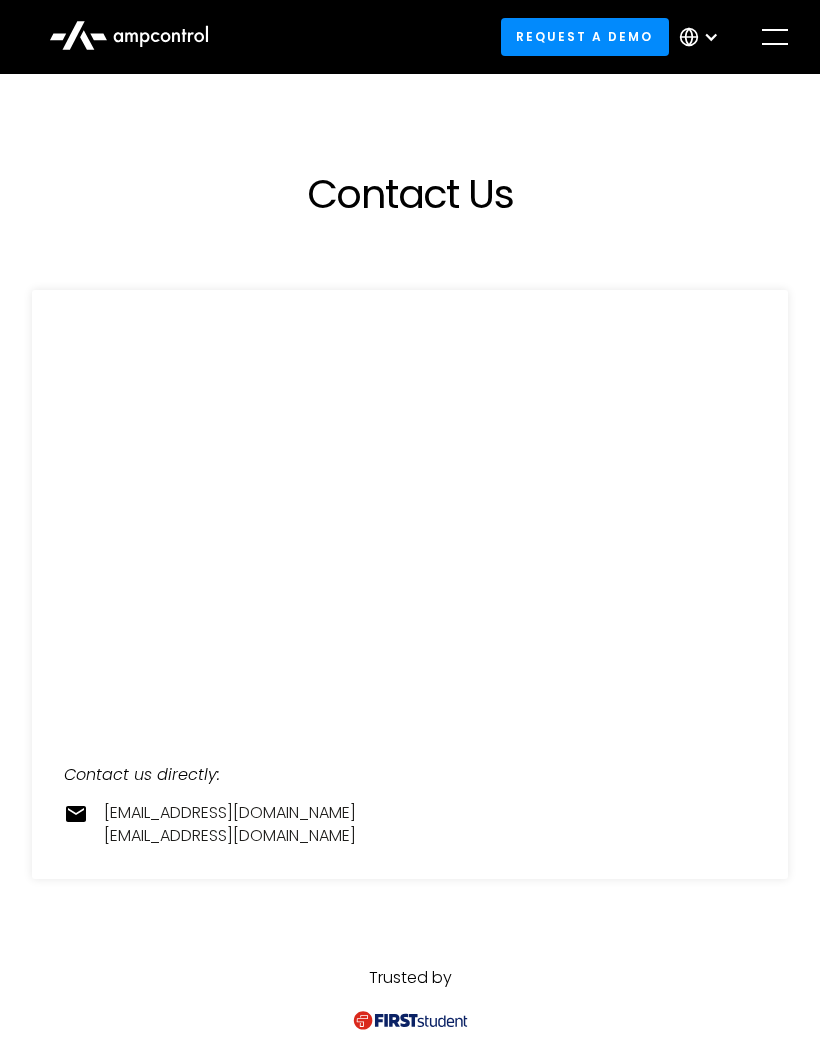 scroll, scrollTop: 0, scrollLeft: 0, axis: both 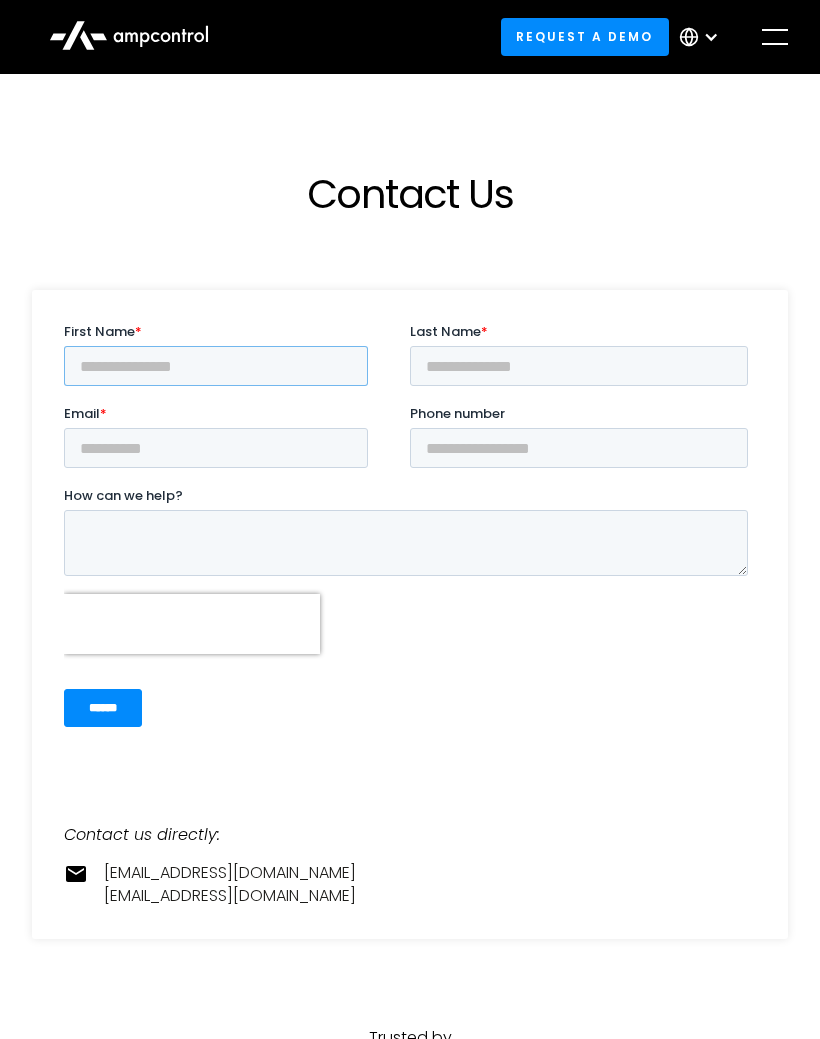 click on "First Name *" at bounding box center [216, 366] 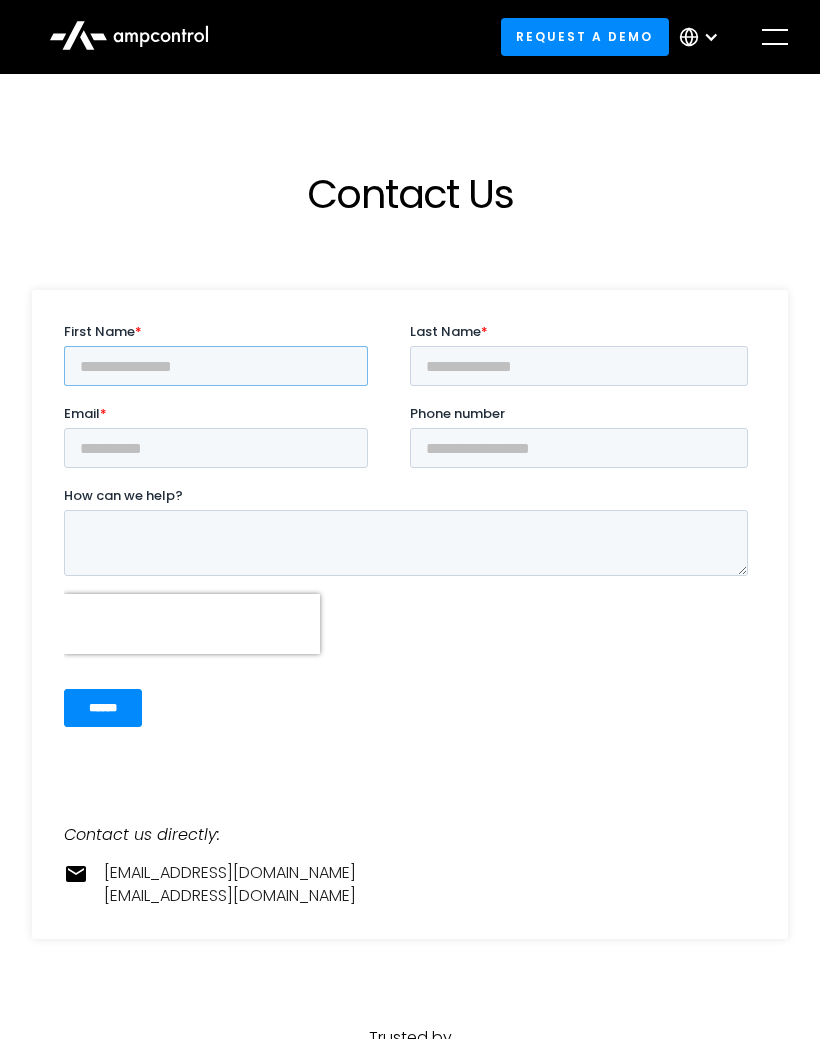 type on "*********" 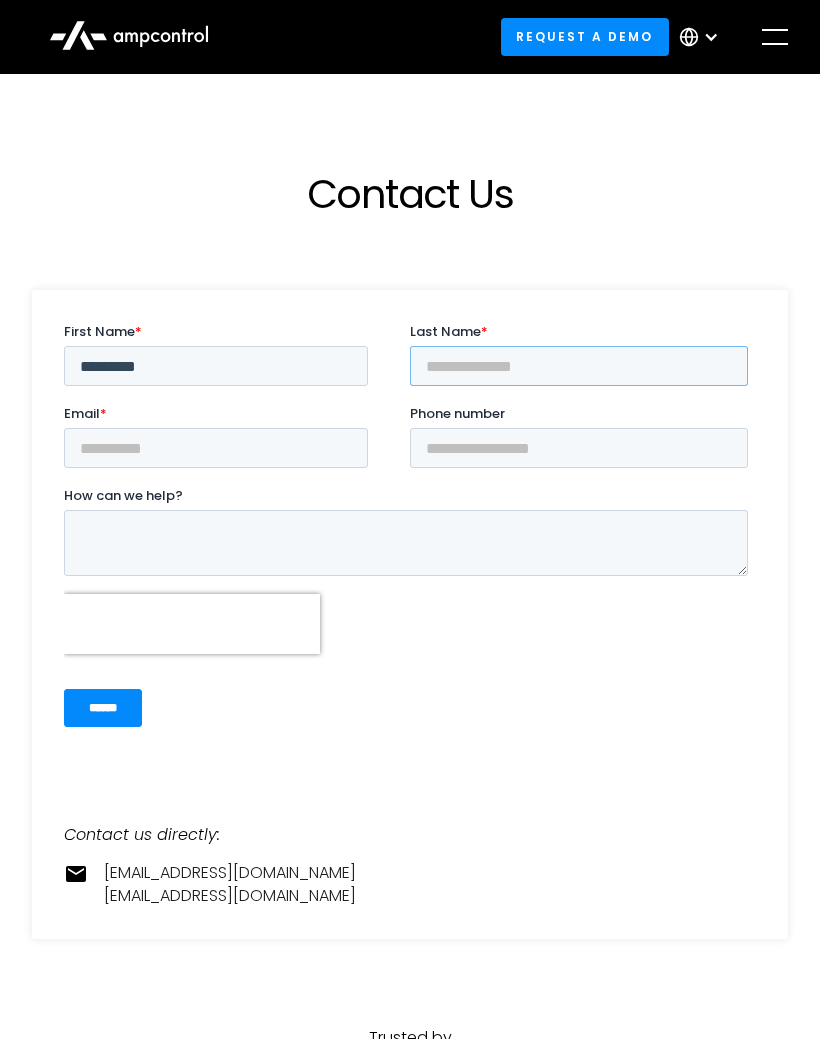 type on "******" 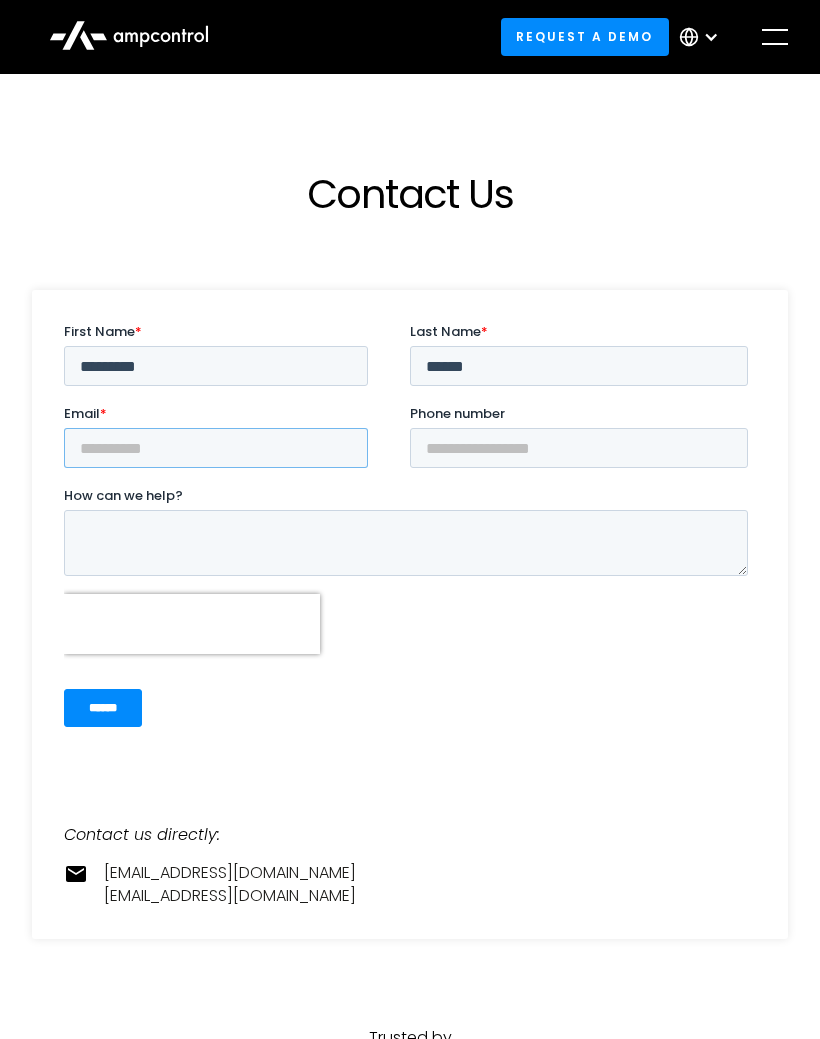 click on "Email *" at bounding box center (216, 448) 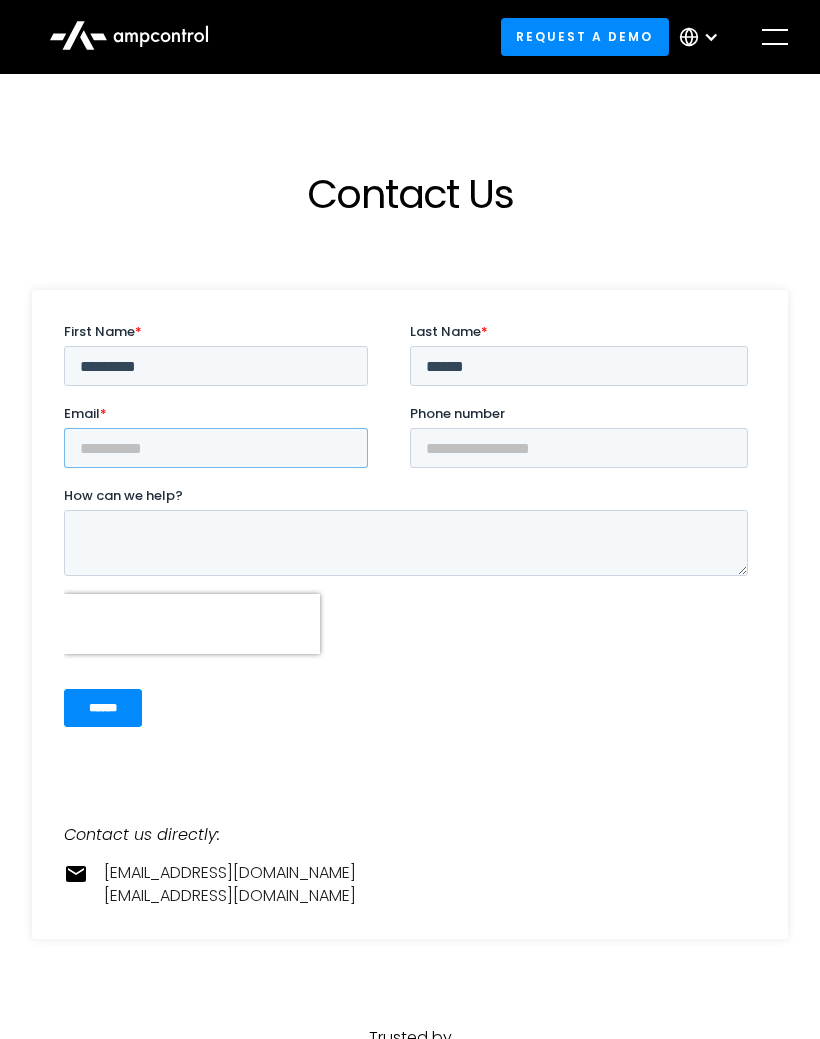 type on "**********" 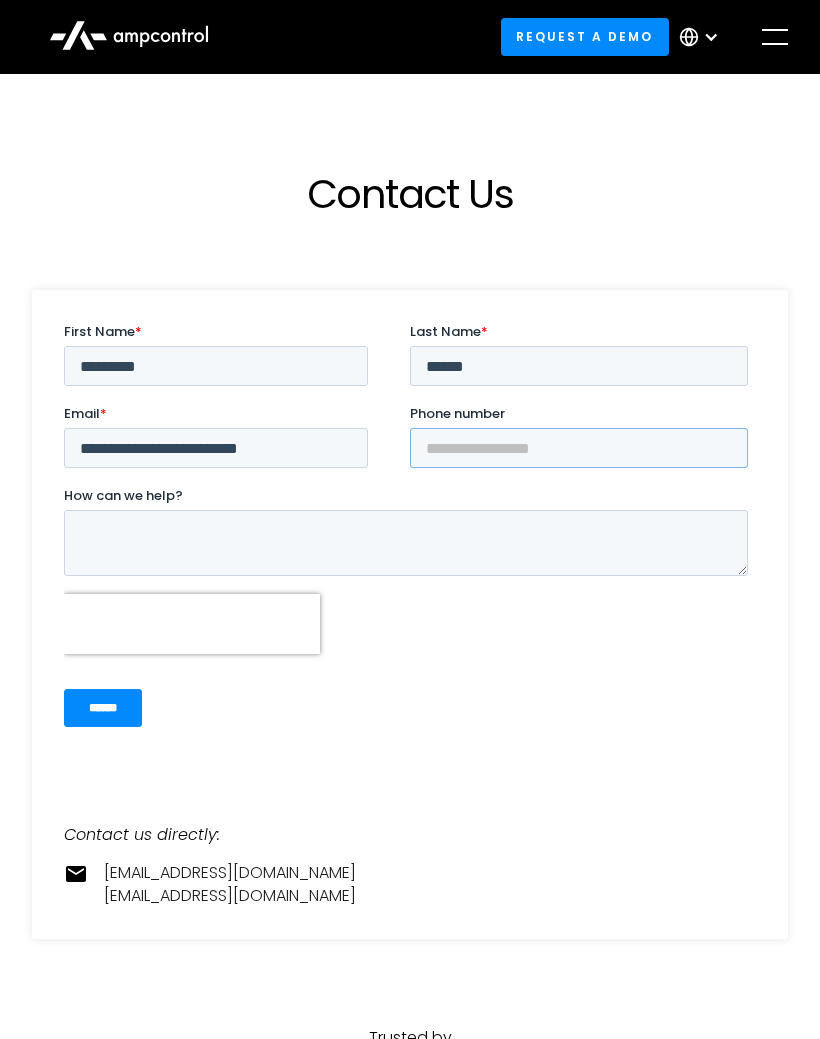 type on "**********" 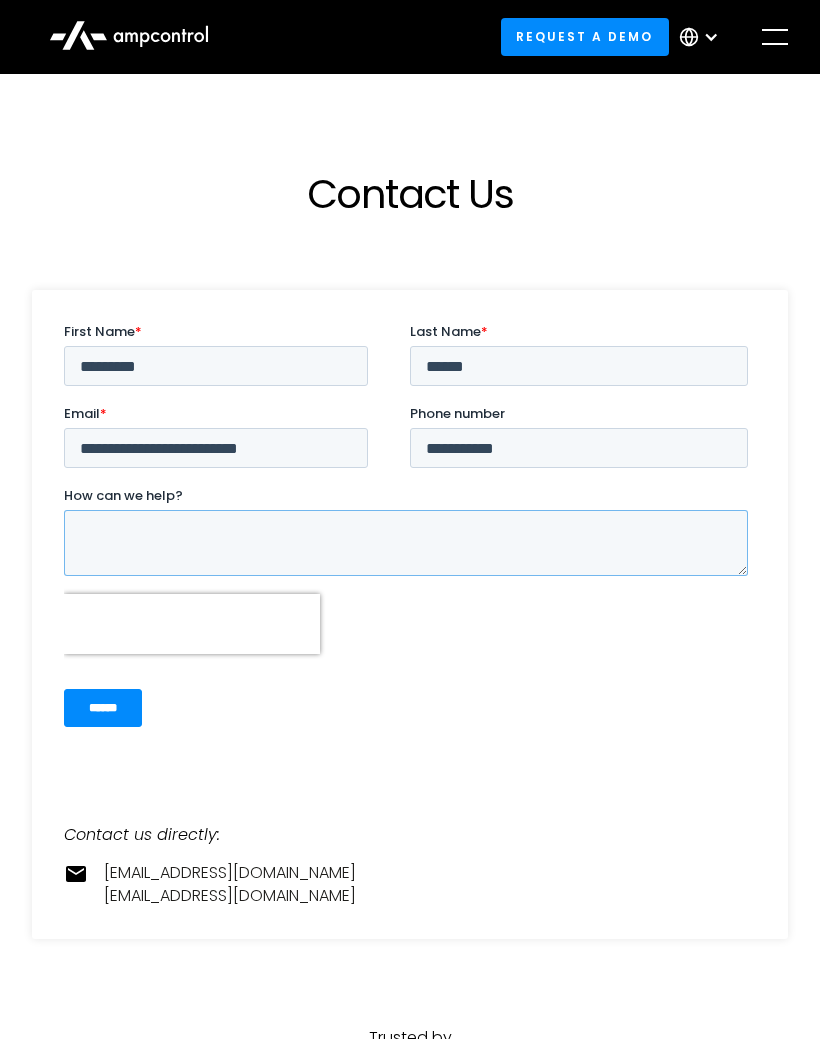 click on "How can we help?" at bounding box center [406, 543] 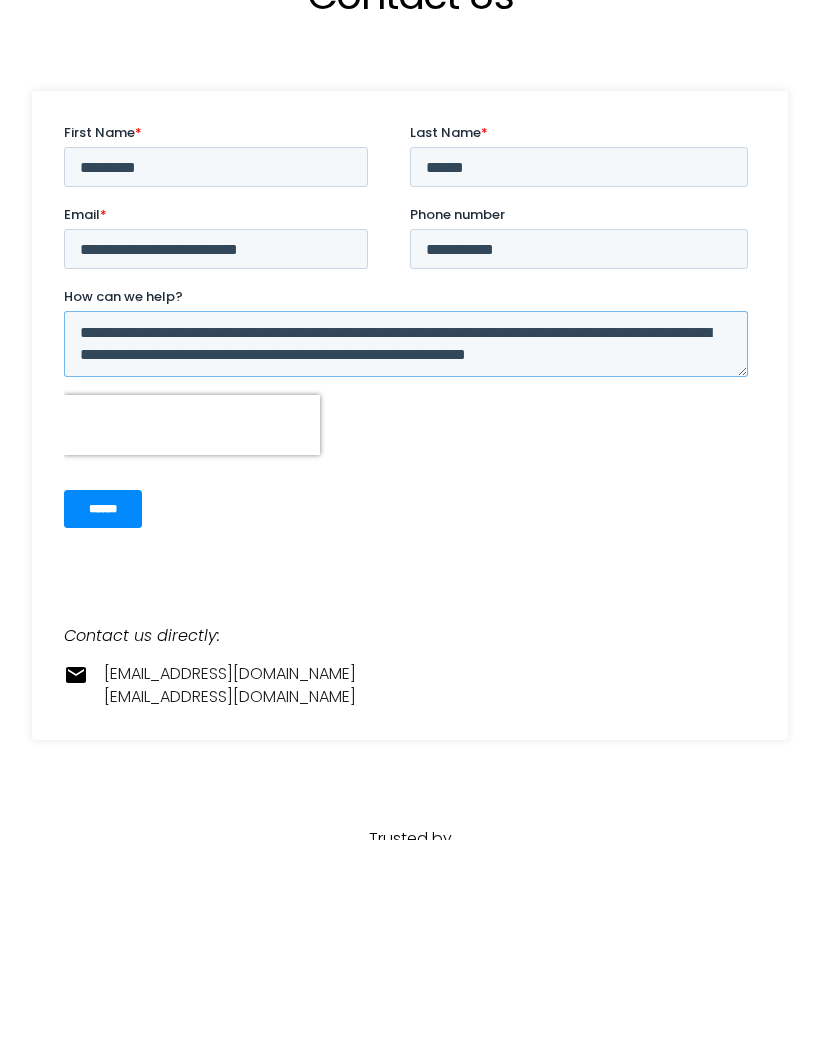 type on "**********" 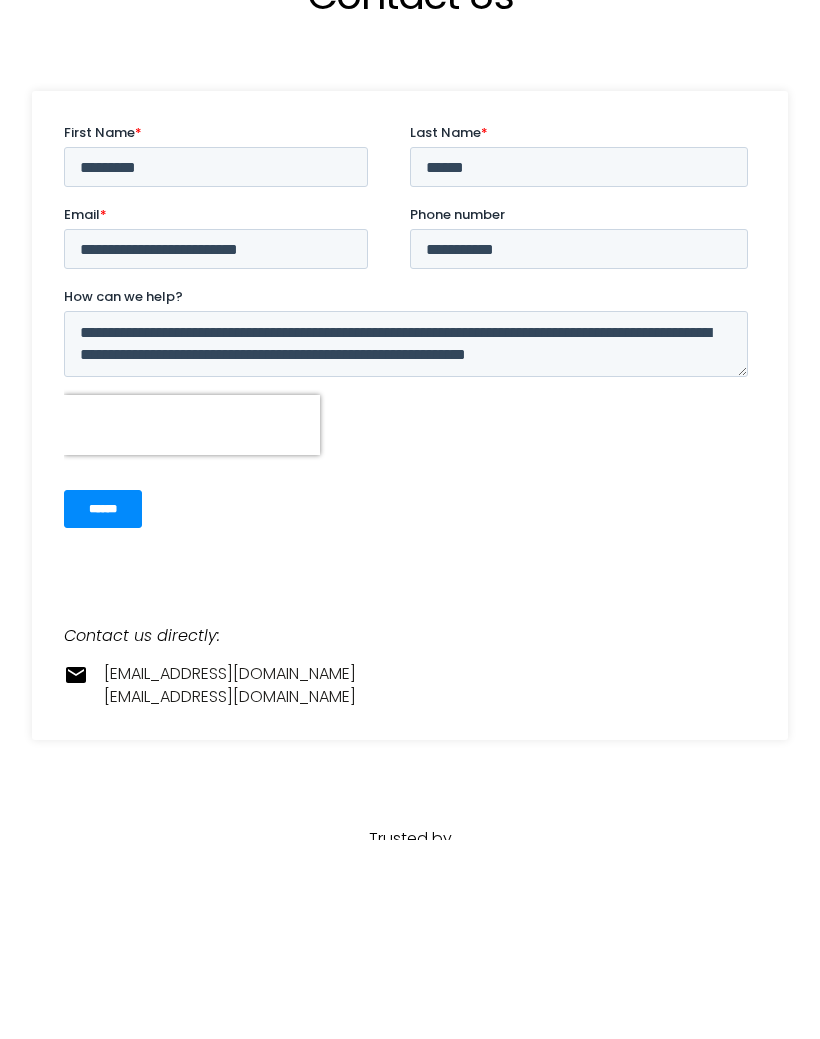 click on "******" at bounding box center (103, 509) 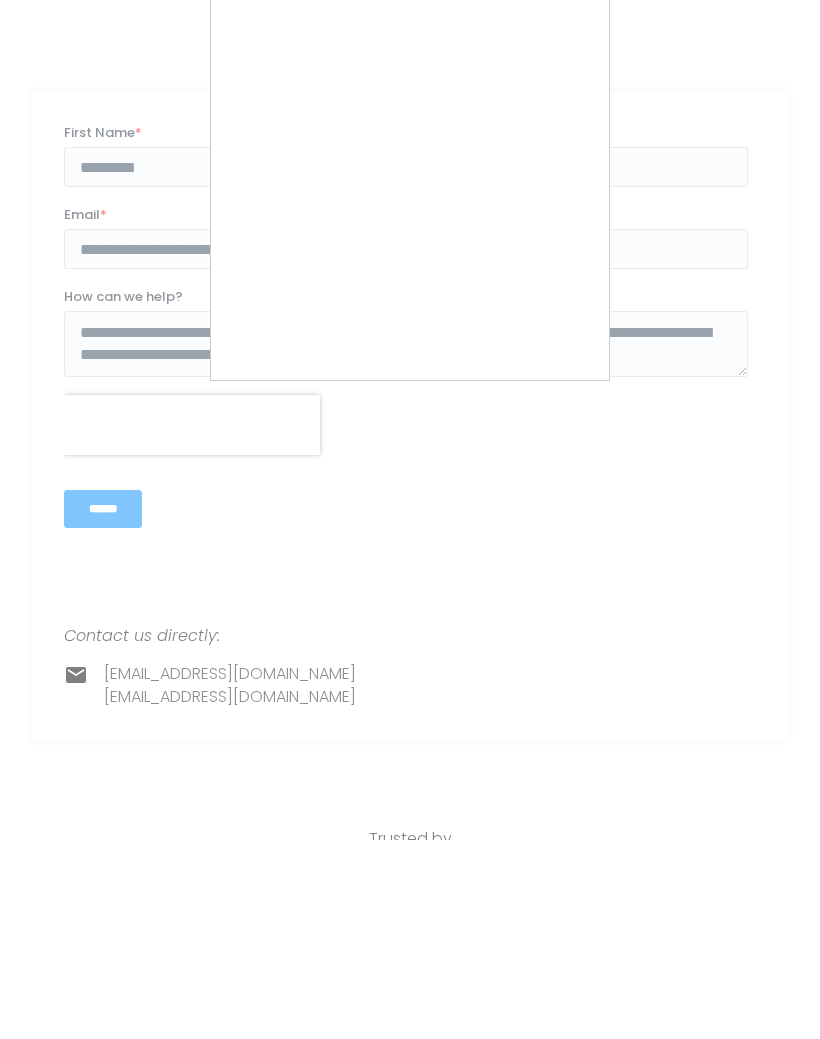 scroll, scrollTop: 199, scrollLeft: 0, axis: vertical 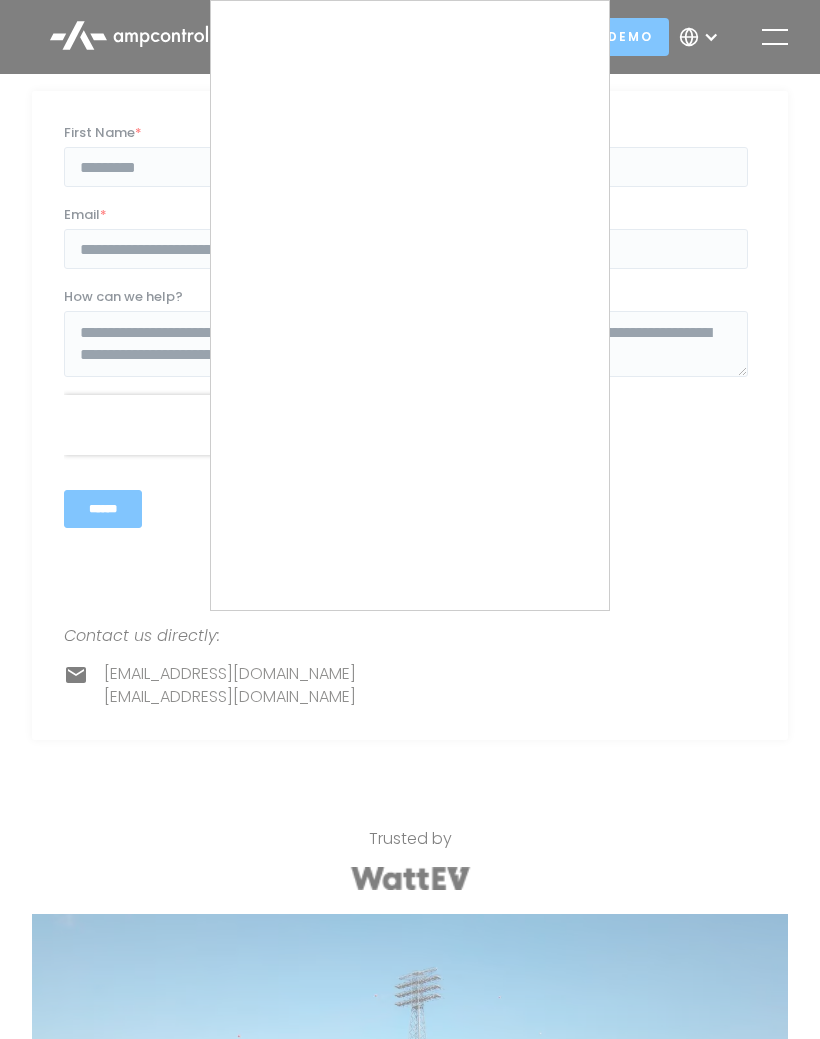 click at bounding box center (410, 519) 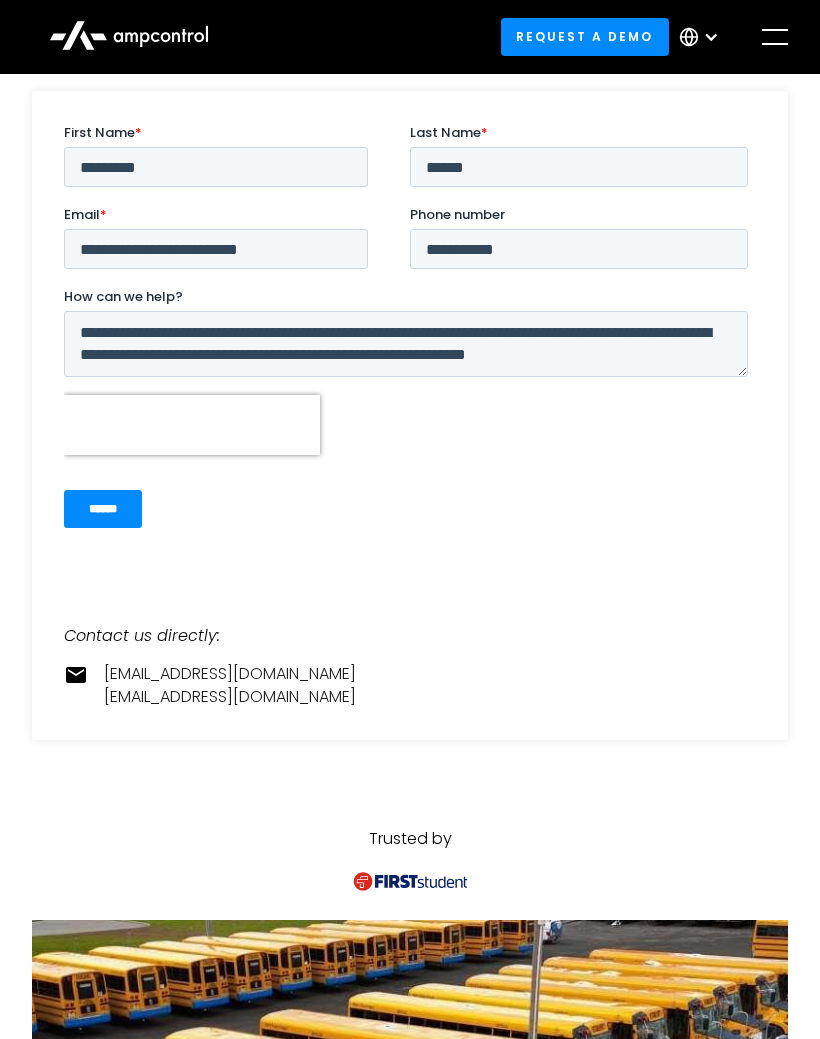 click on "******" at bounding box center (103, 509) 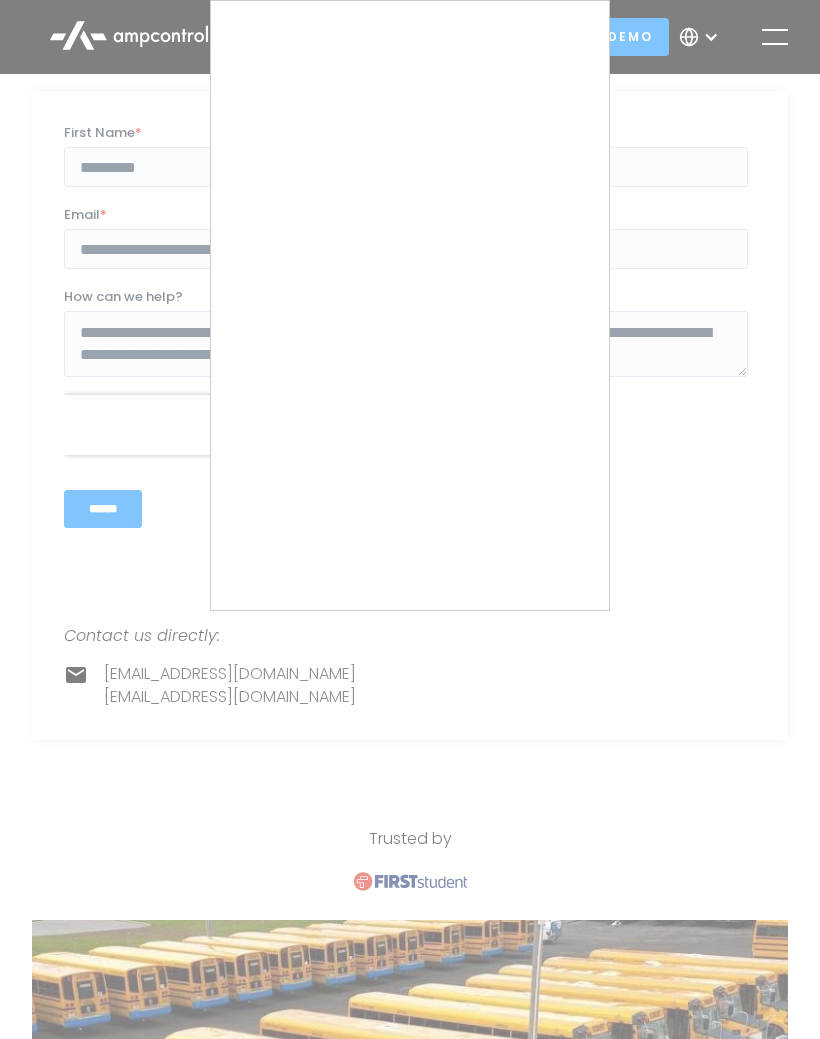 click at bounding box center [410, 519] 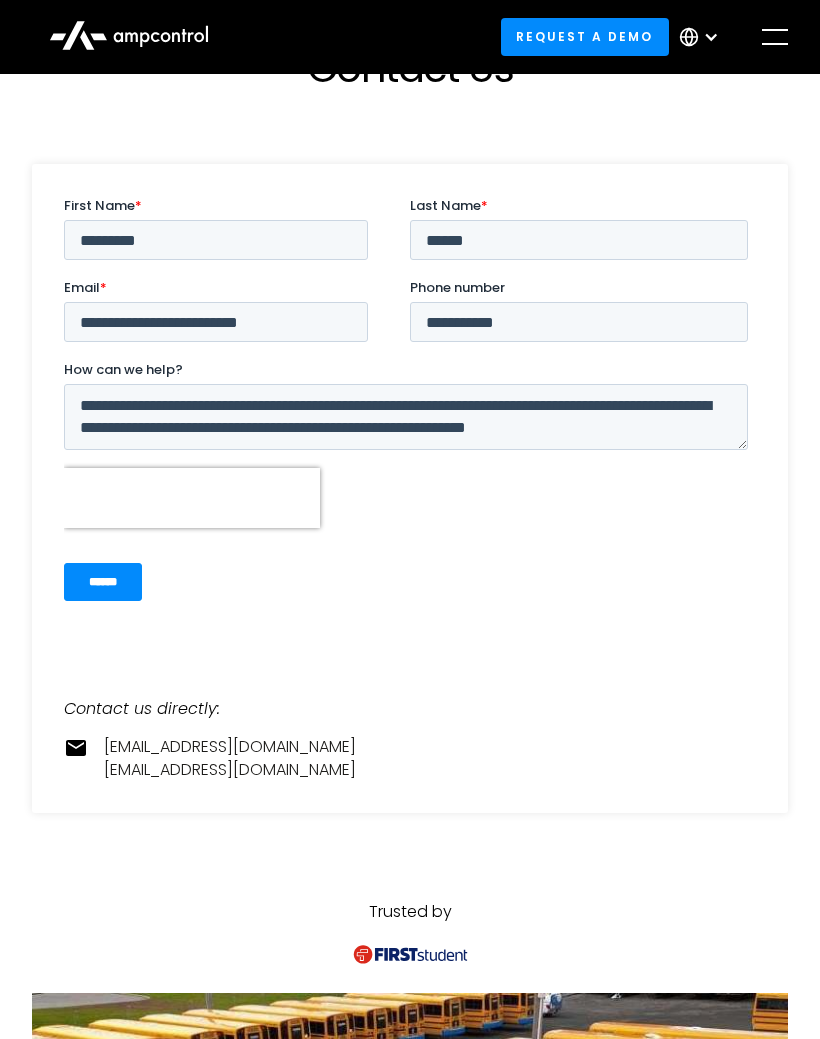 scroll, scrollTop: 0, scrollLeft: 0, axis: both 